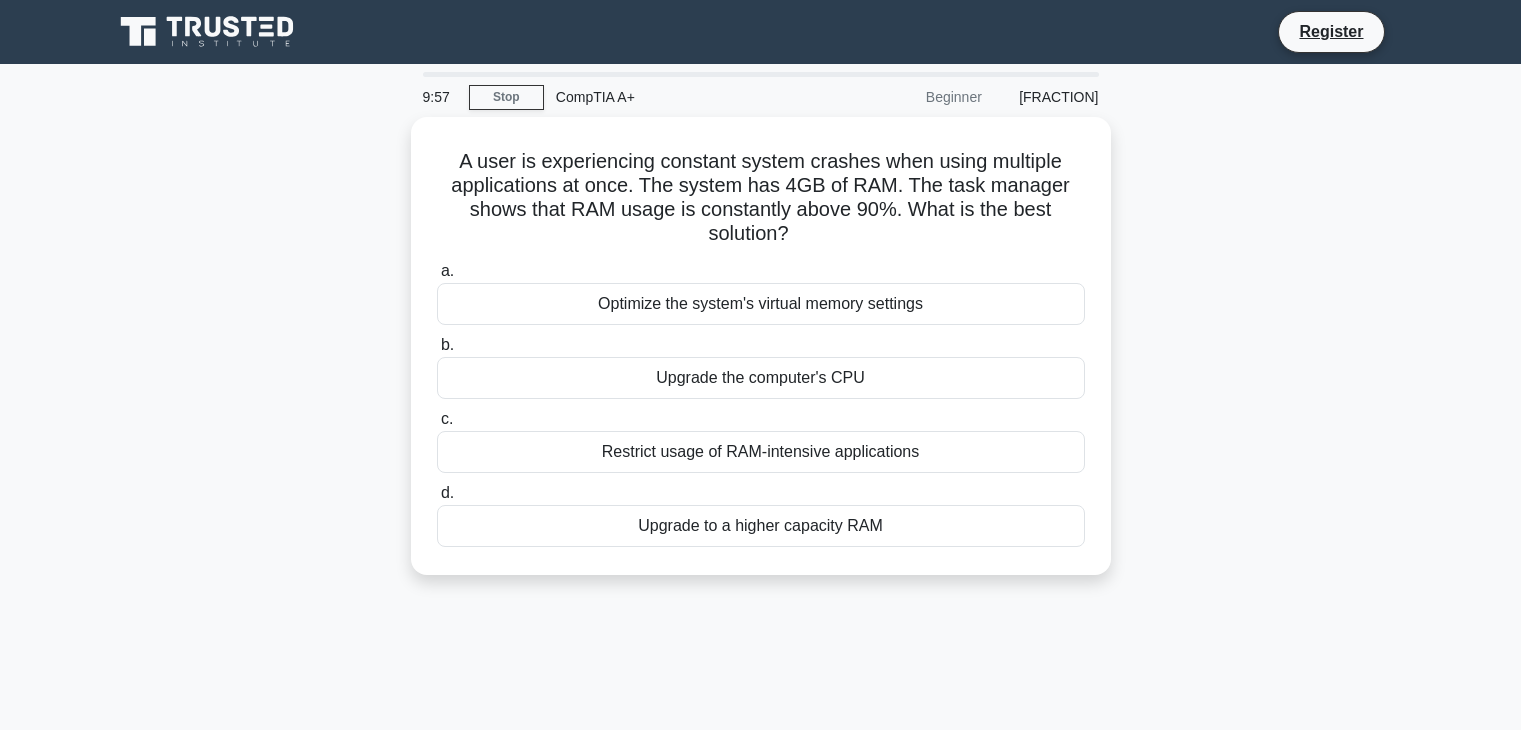 scroll, scrollTop: 0, scrollLeft: 0, axis: both 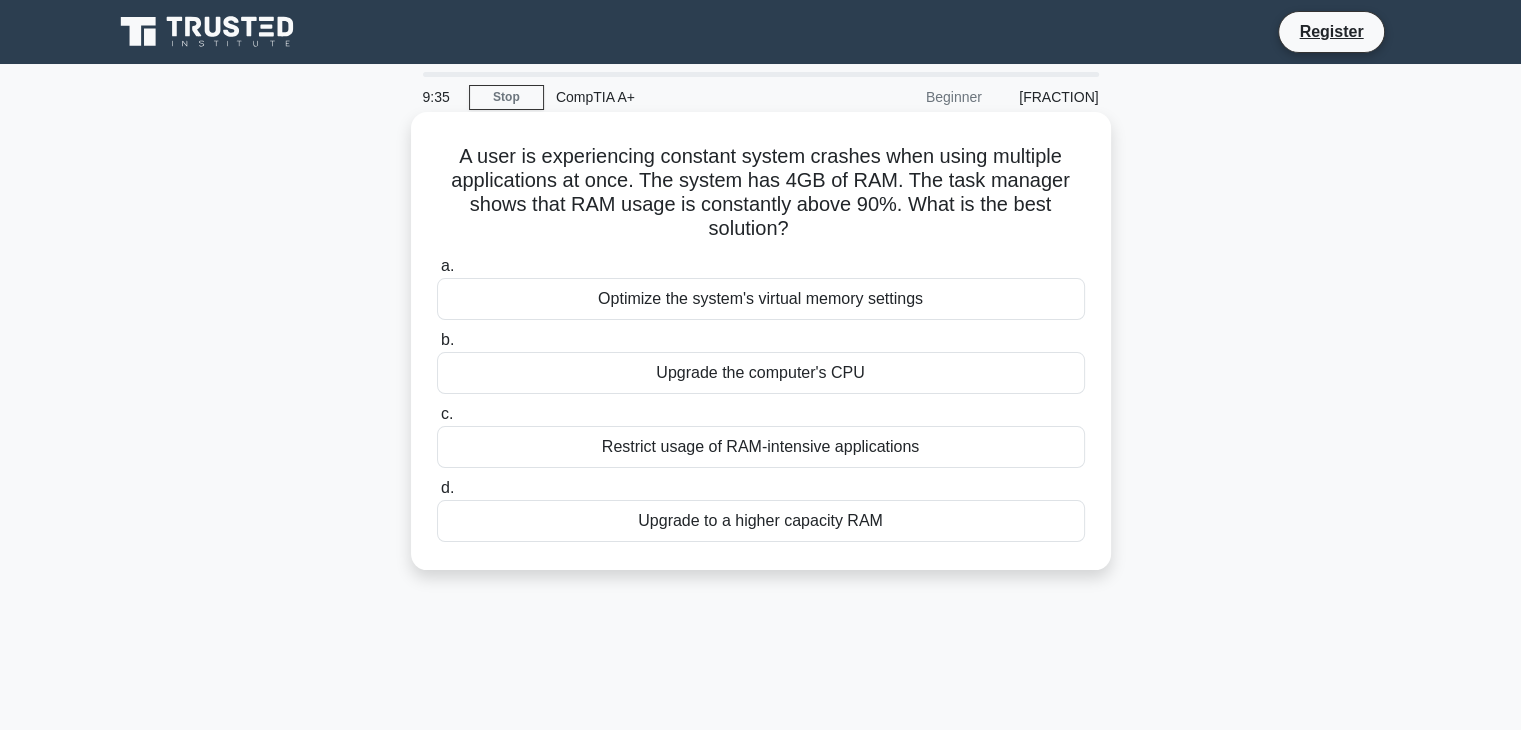 click on "Upgrade to a higher capacity RAM" at bounding box center (761, 521) 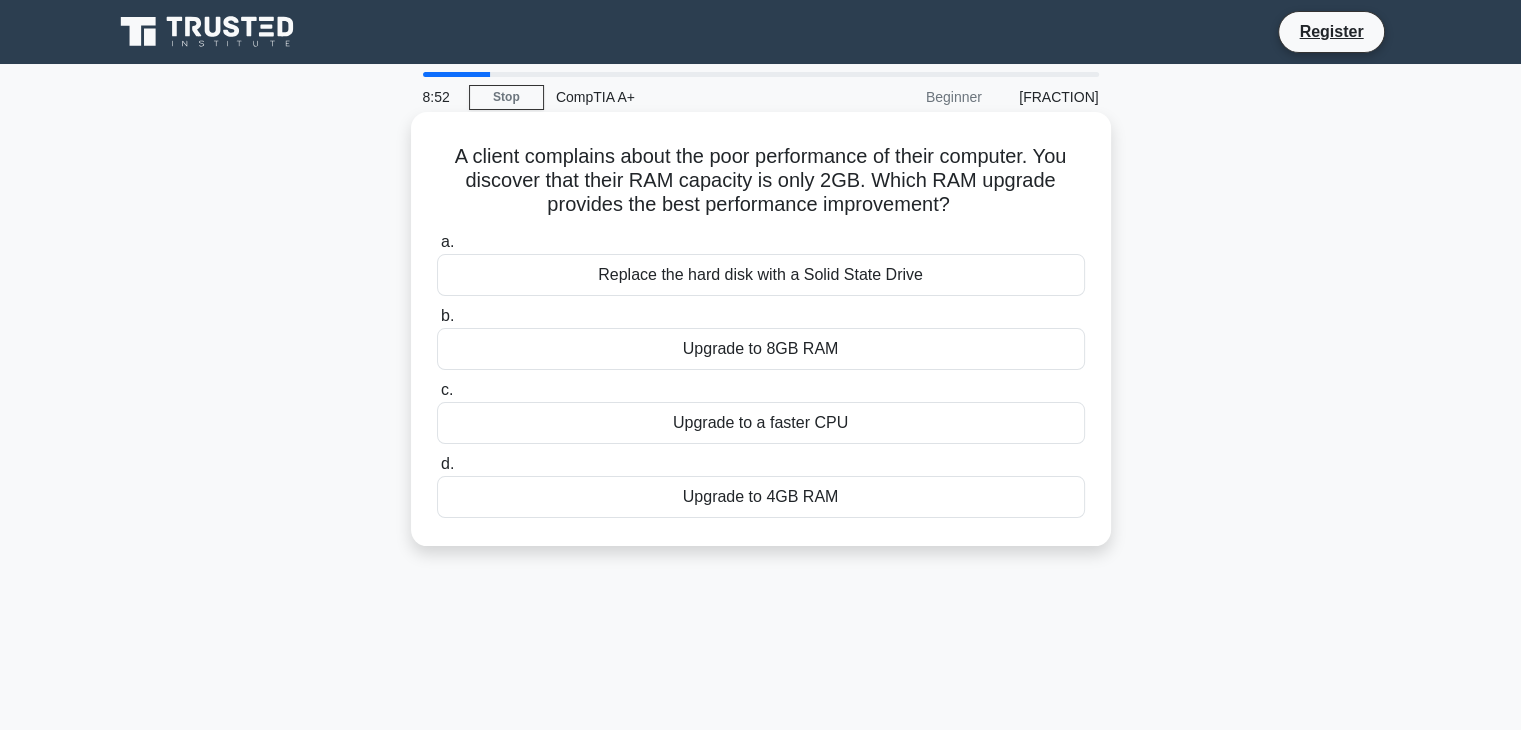 click on "Replace the hard disk with a Solid State Drive" at bounding box center (761, 275) 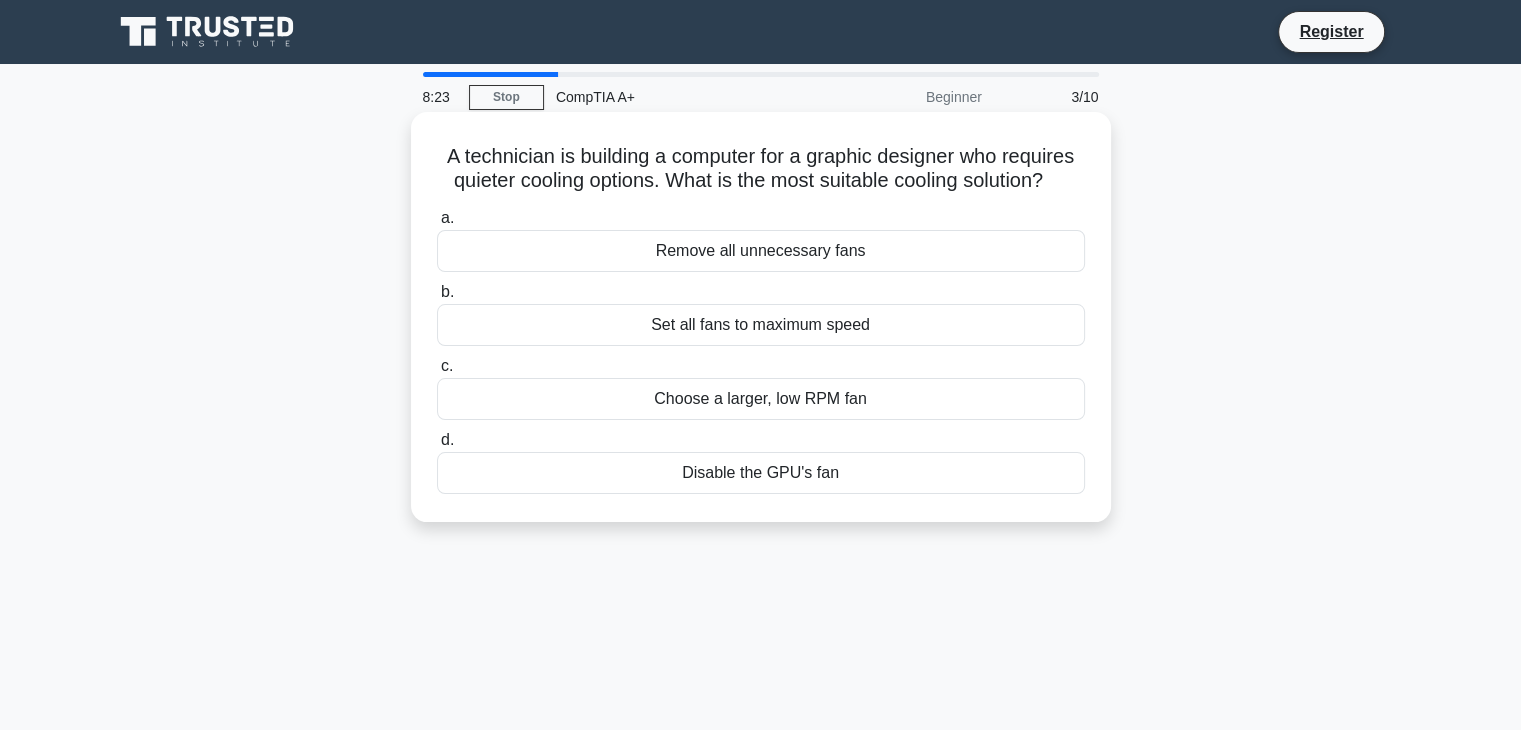 click on "Set all fans to maximum speed" at bounding box center [761, 325] 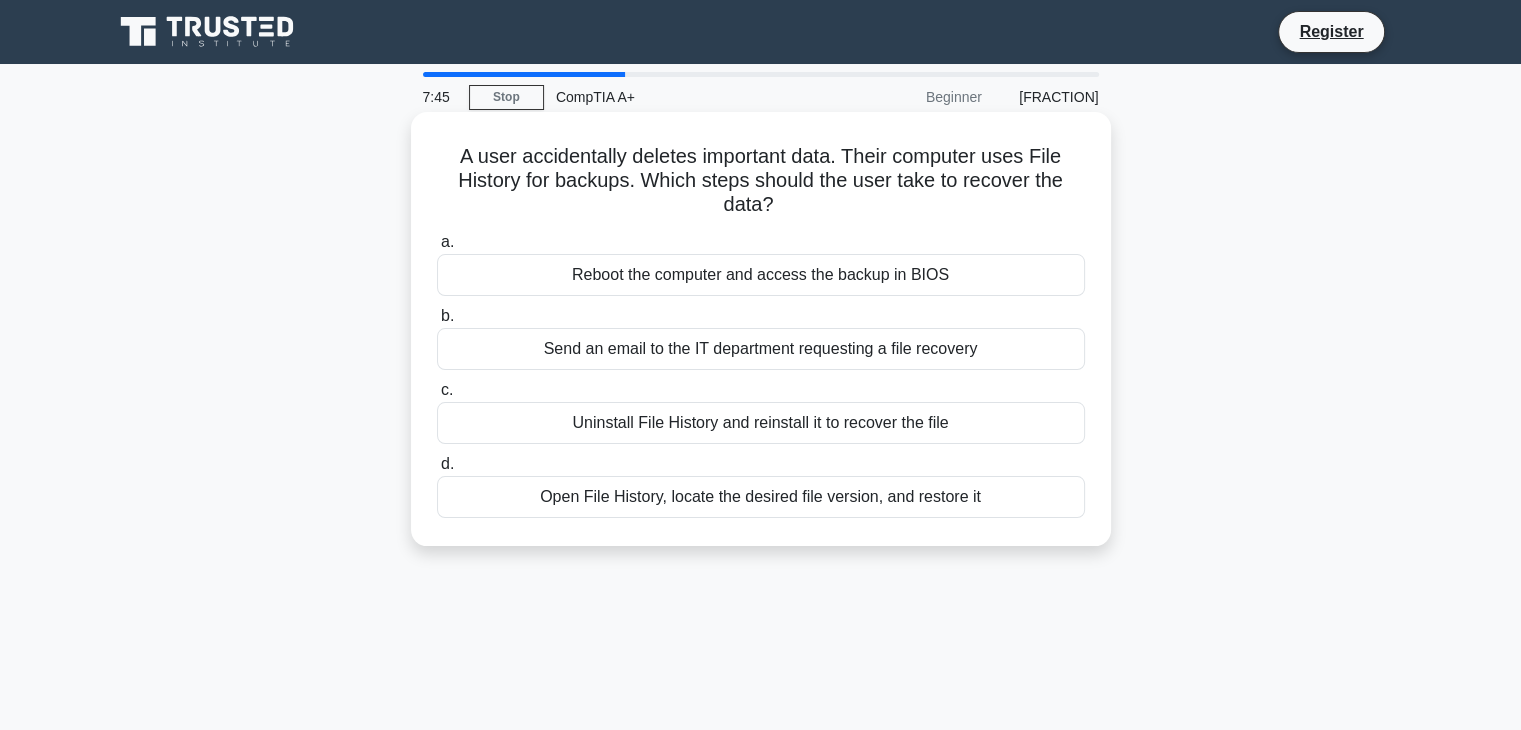 drag, startPoint x: 458, startPoint y: 158, endPoint x: 1012, endPoint y: 509, distance: 655.83307 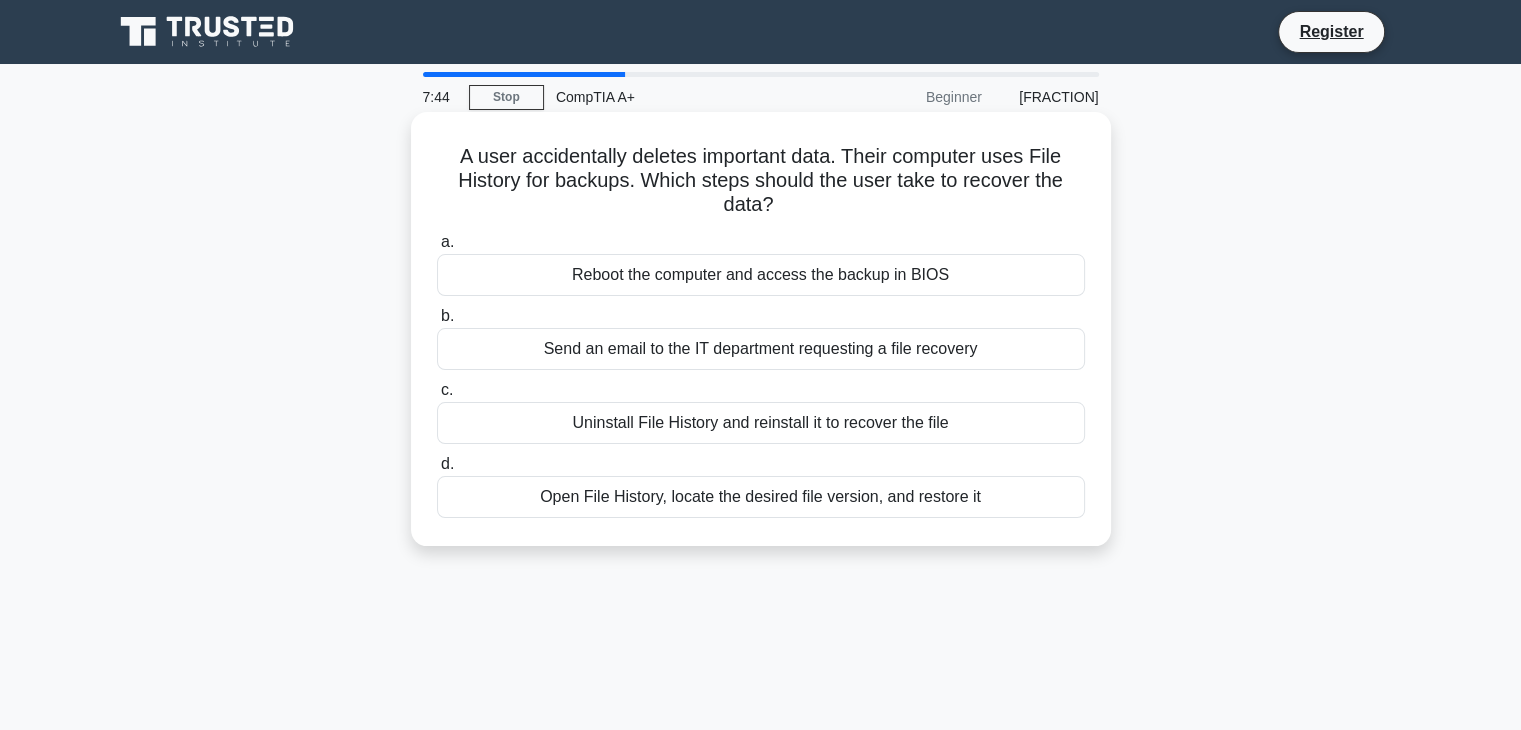 copy on "A user accidentally deletes important data. Their computer uses File History for backups. Which steps should the user take to recover the data?
.spinner_0XTQ{transform-origin:center;animation:spinner_y6GP .75s linear infinite}@keyframes spinner_y6GP{100%{transform:rotate(360deg)}}
a.
Reboot the computer and access the backup in BIOS
b.
Send an email to the IT department requesting a file recovery
c.
Uninstall File History and reinstall it to recover the file
d.
Open File History, locate the desired file version, and restore it" 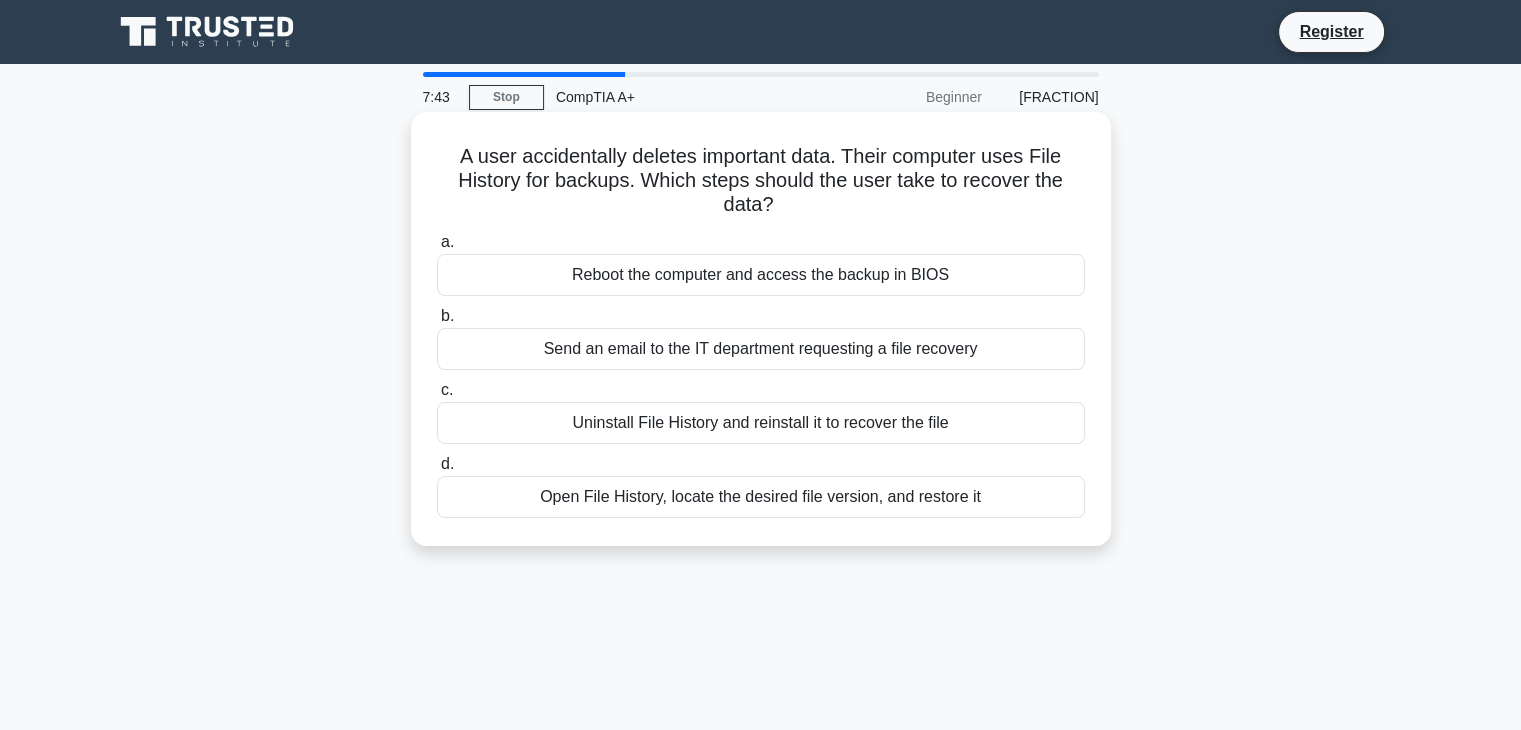 click on "Uninstall File History and reinstall it to recover the file" at bounding box center (761, 423) 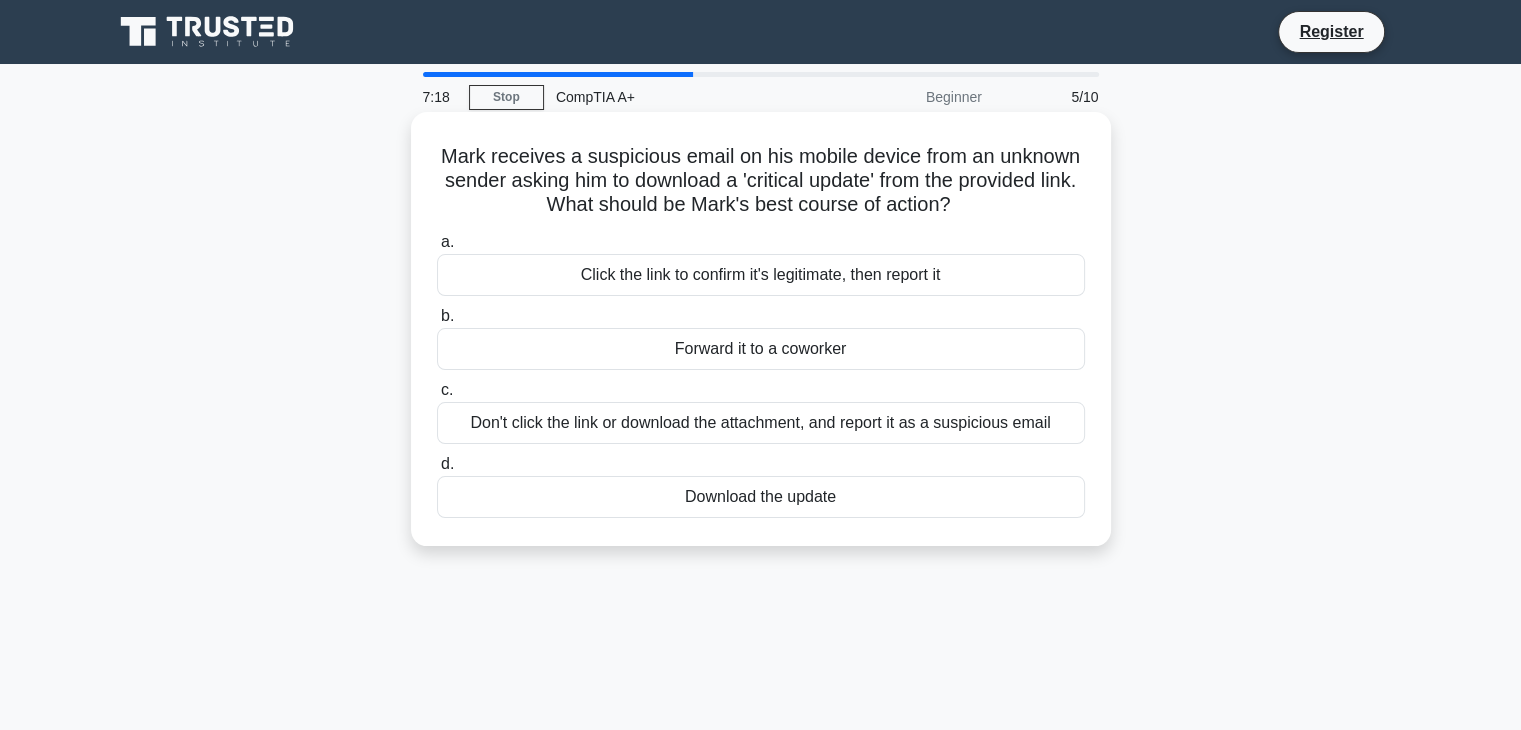 click on "Don't click the link or download the attachment, and report it as a suspicious email" at bounding box center (761, 423) 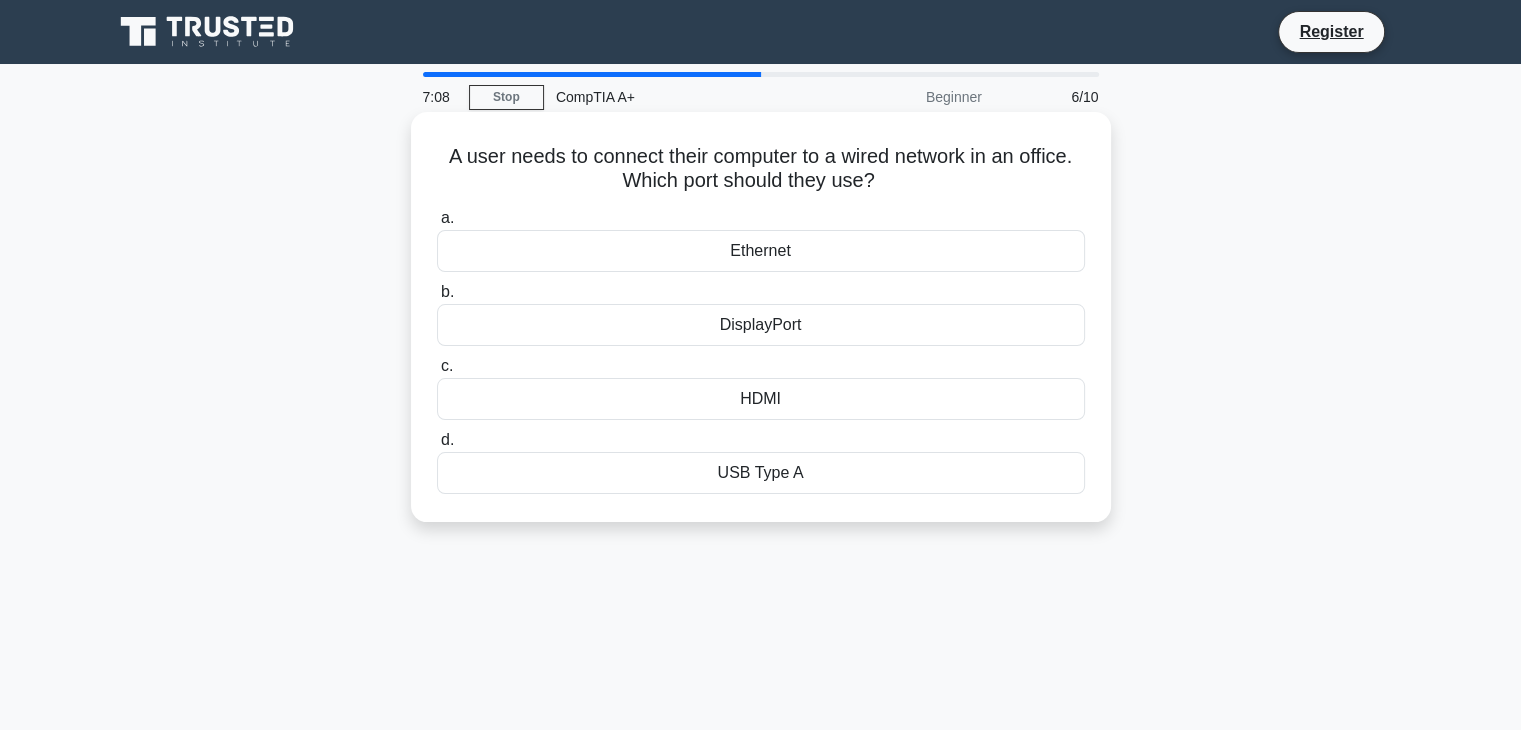 click on "Ethernet" at bounding box center (761, 251) 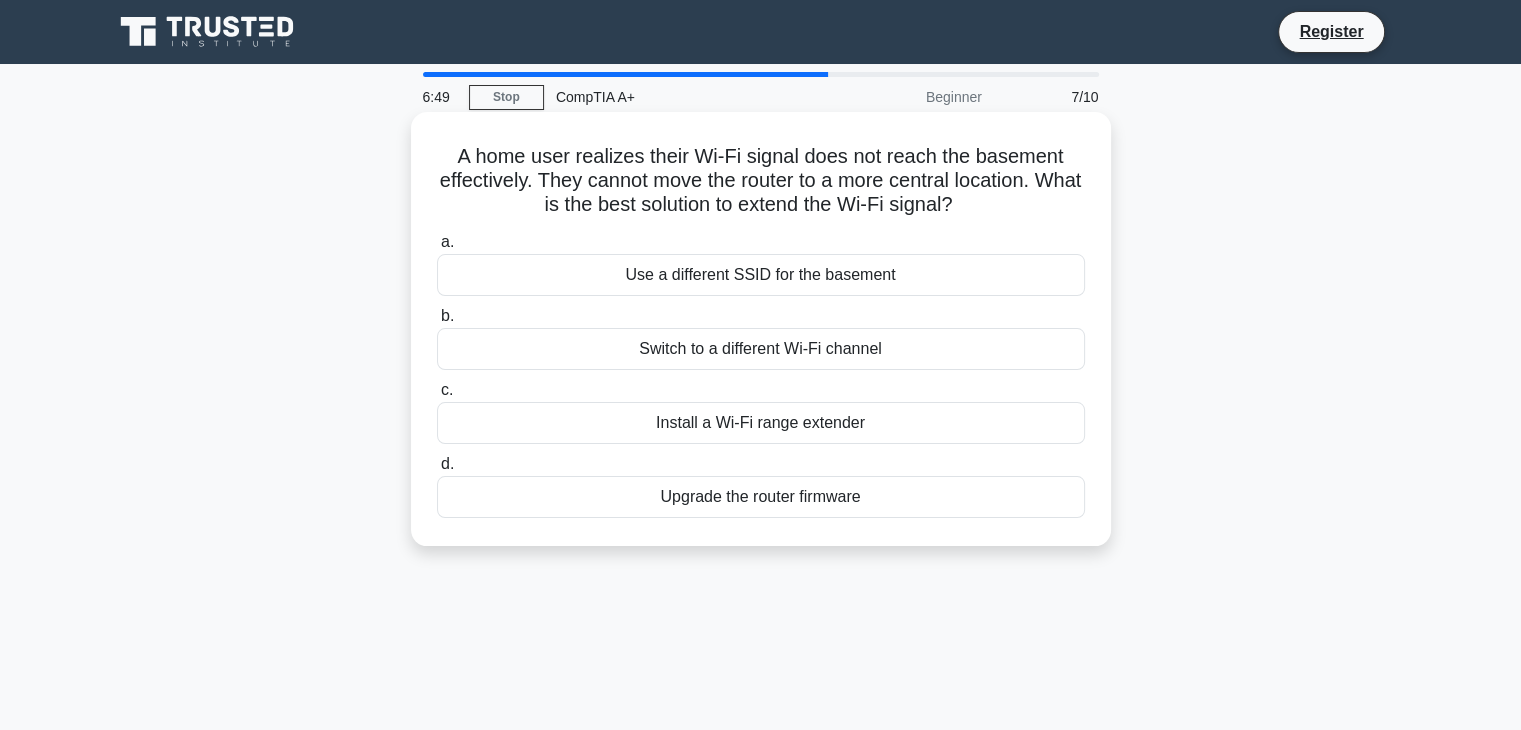 click on "Install a Wi-Fi range extender" at bounding box center (761, 423) 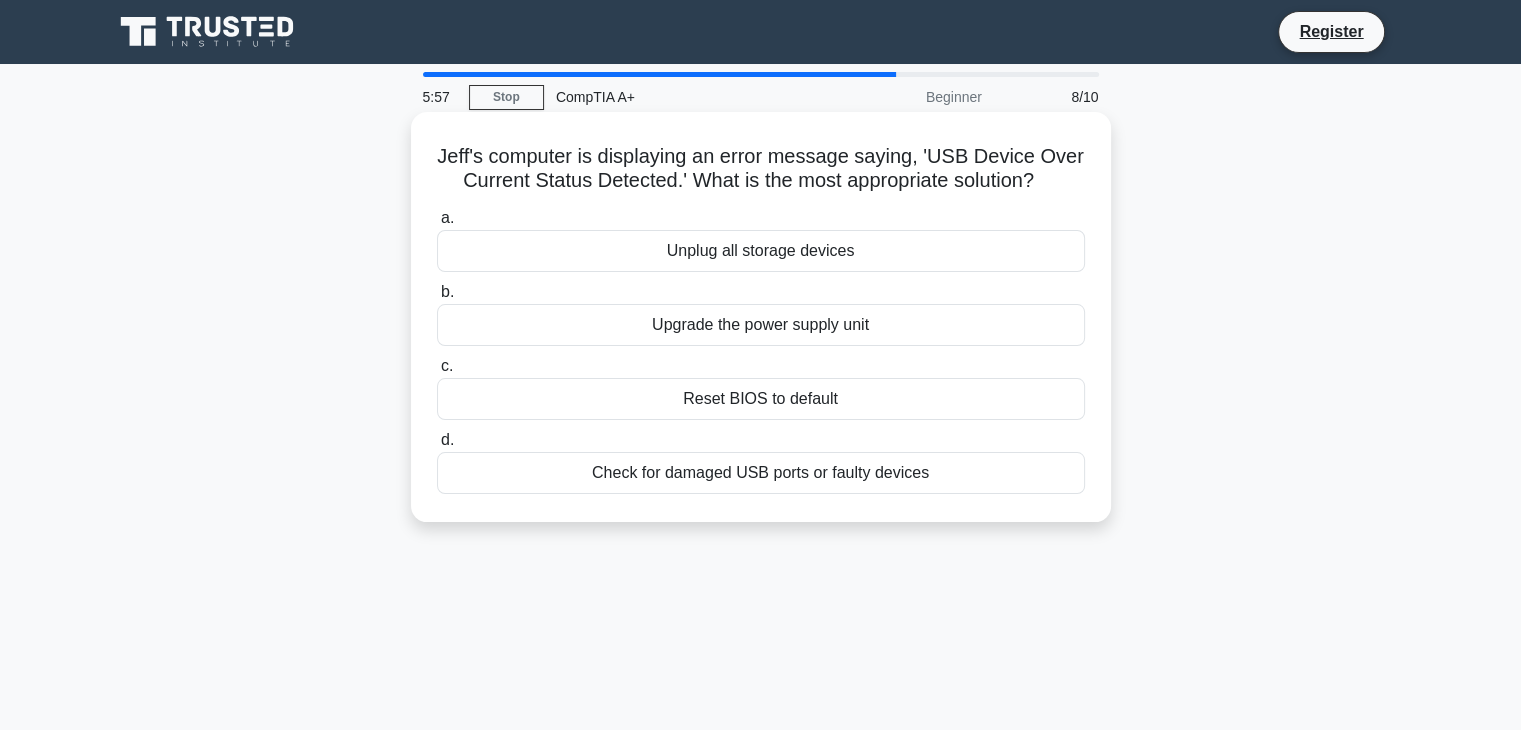 click on "Check for damaged USB ports or faulty devices" at bounding box center [761, 473] 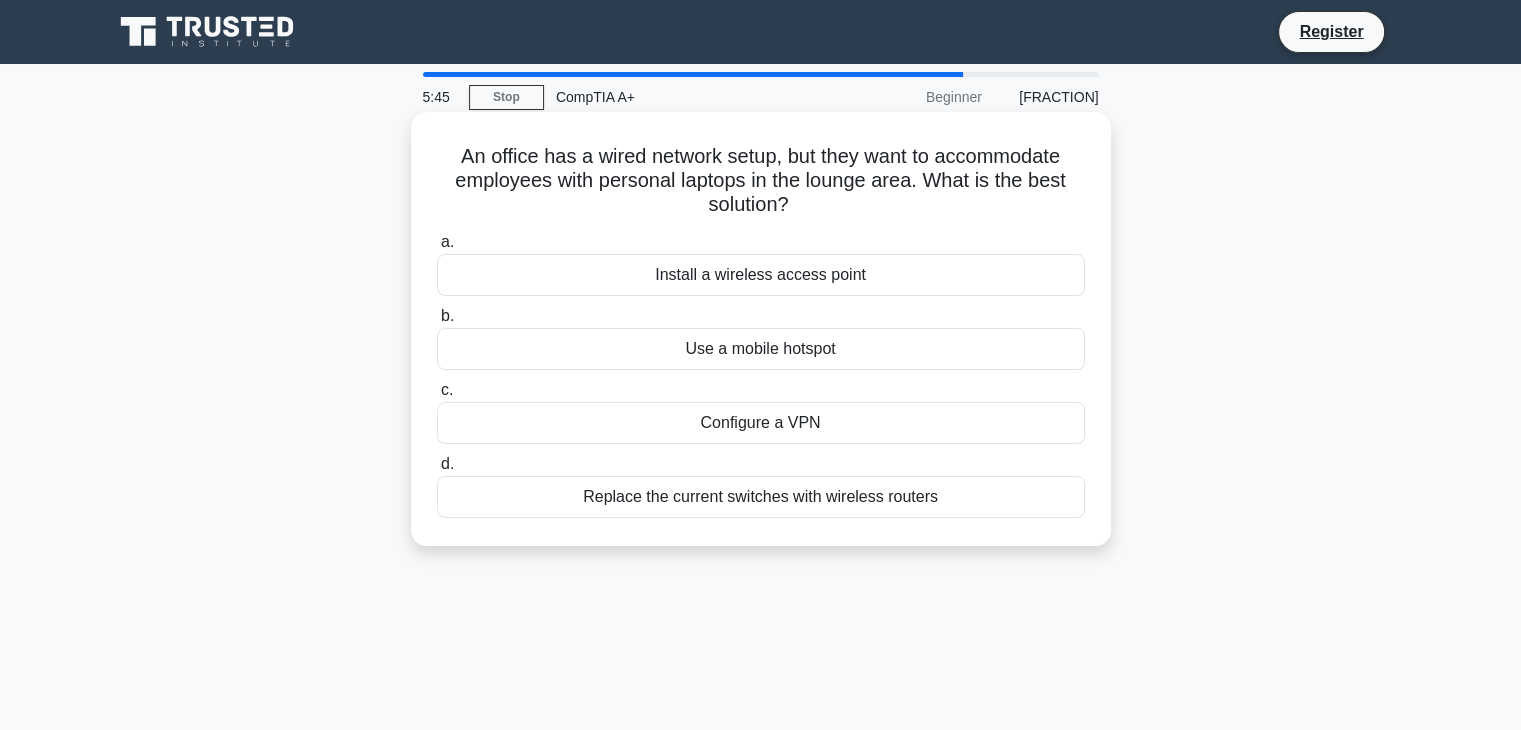 click on "Install a wireless access point" at bounding box center [761, 275] 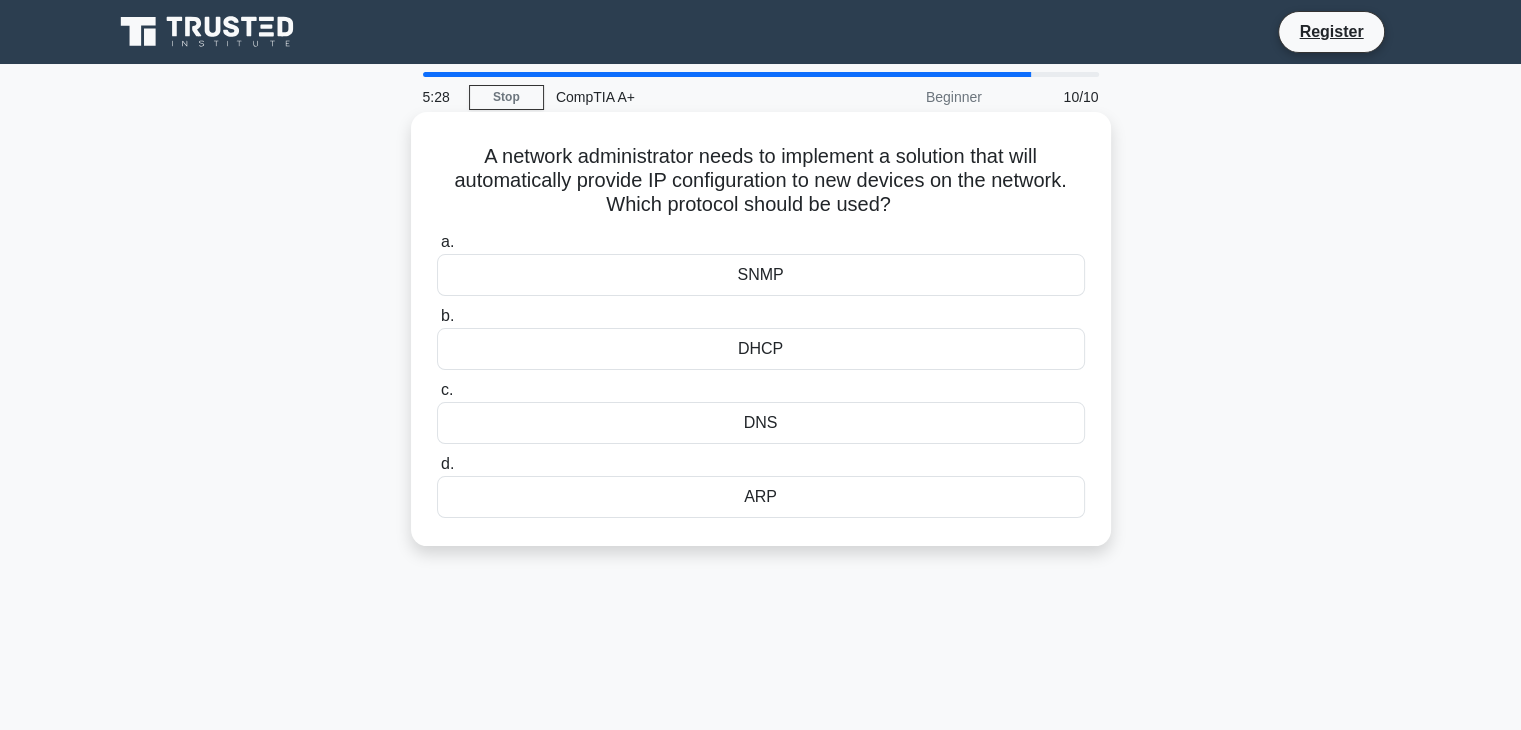 click on "DNS" at bounding box center (761, 423) 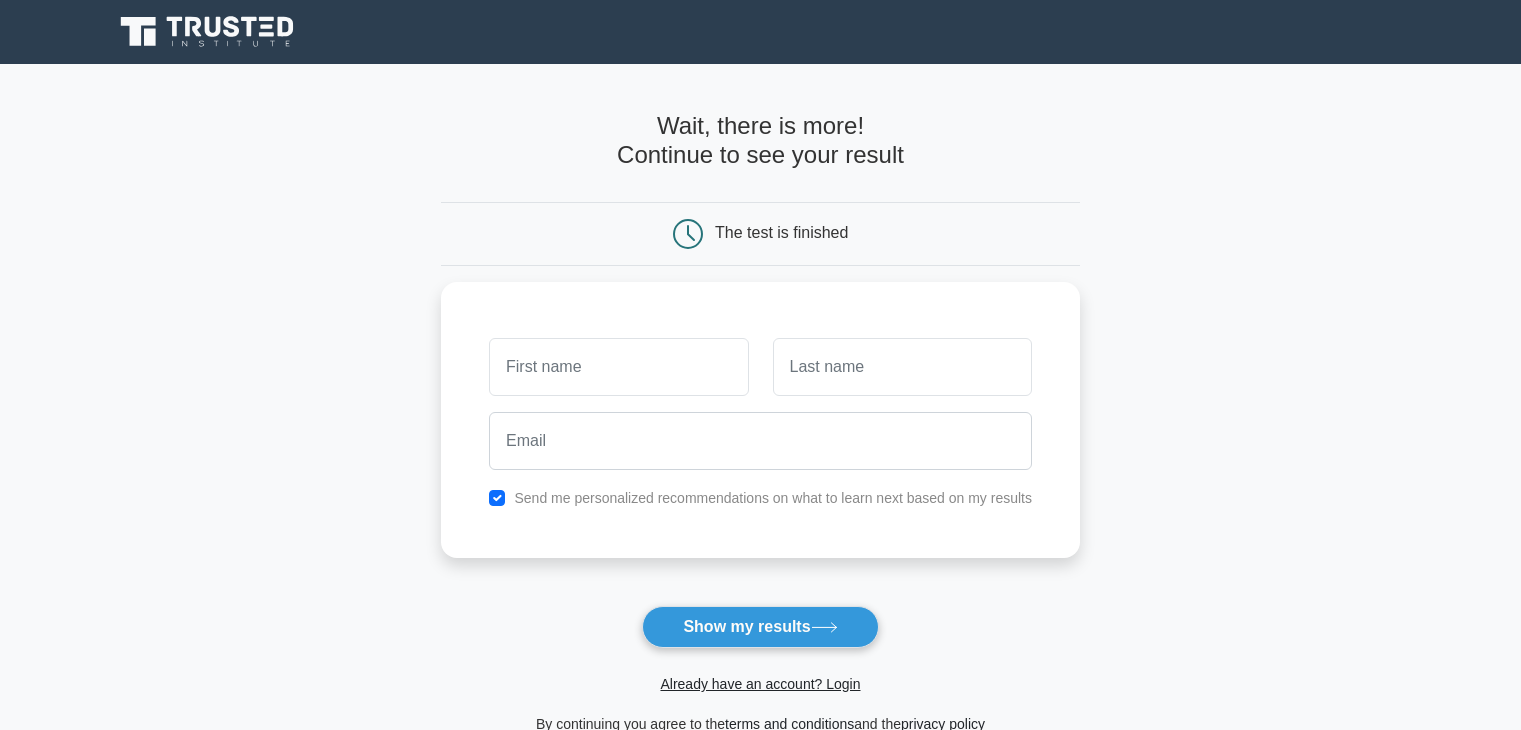 scroll, scrollTop: 100, scrollLeft: 0, axis: vertical 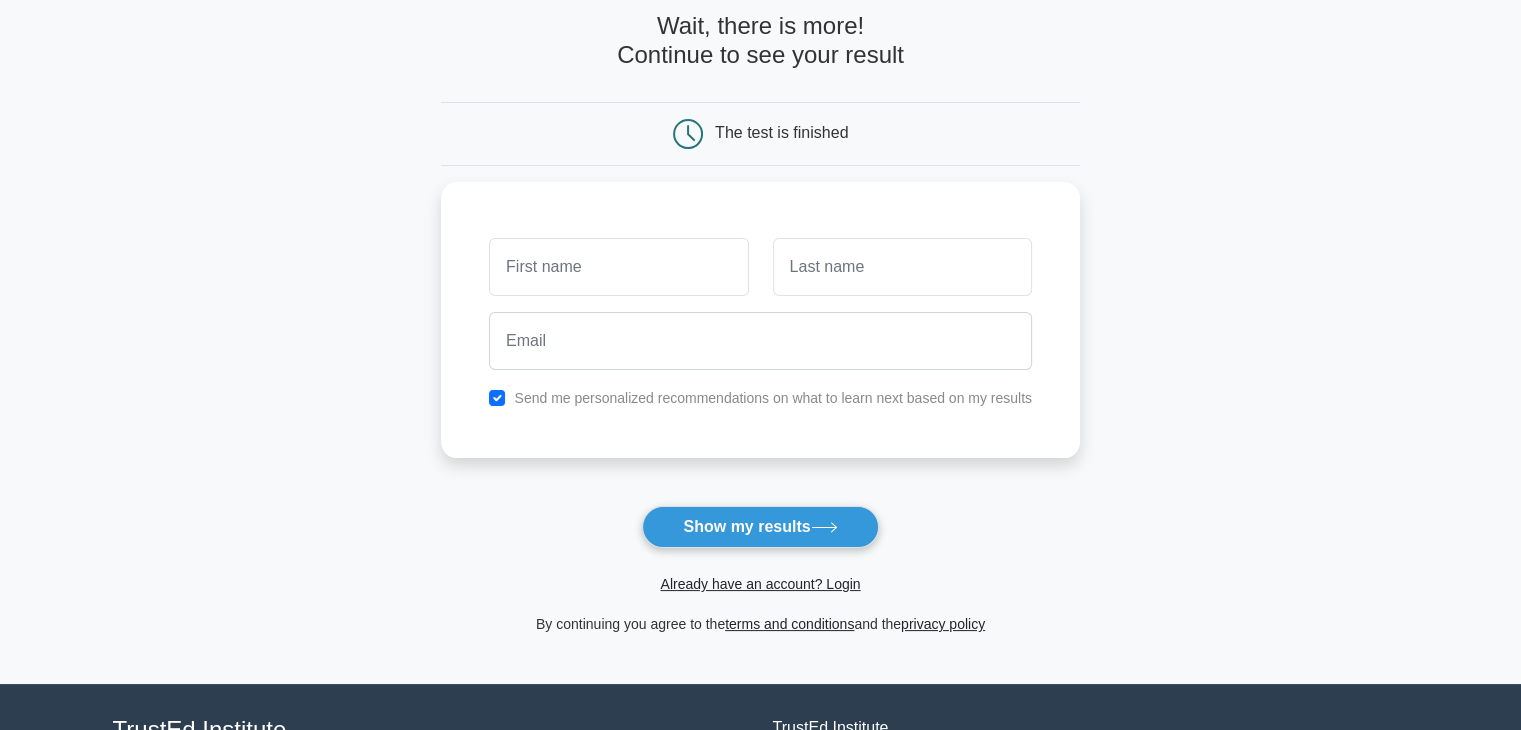 type on "[FIRST]" 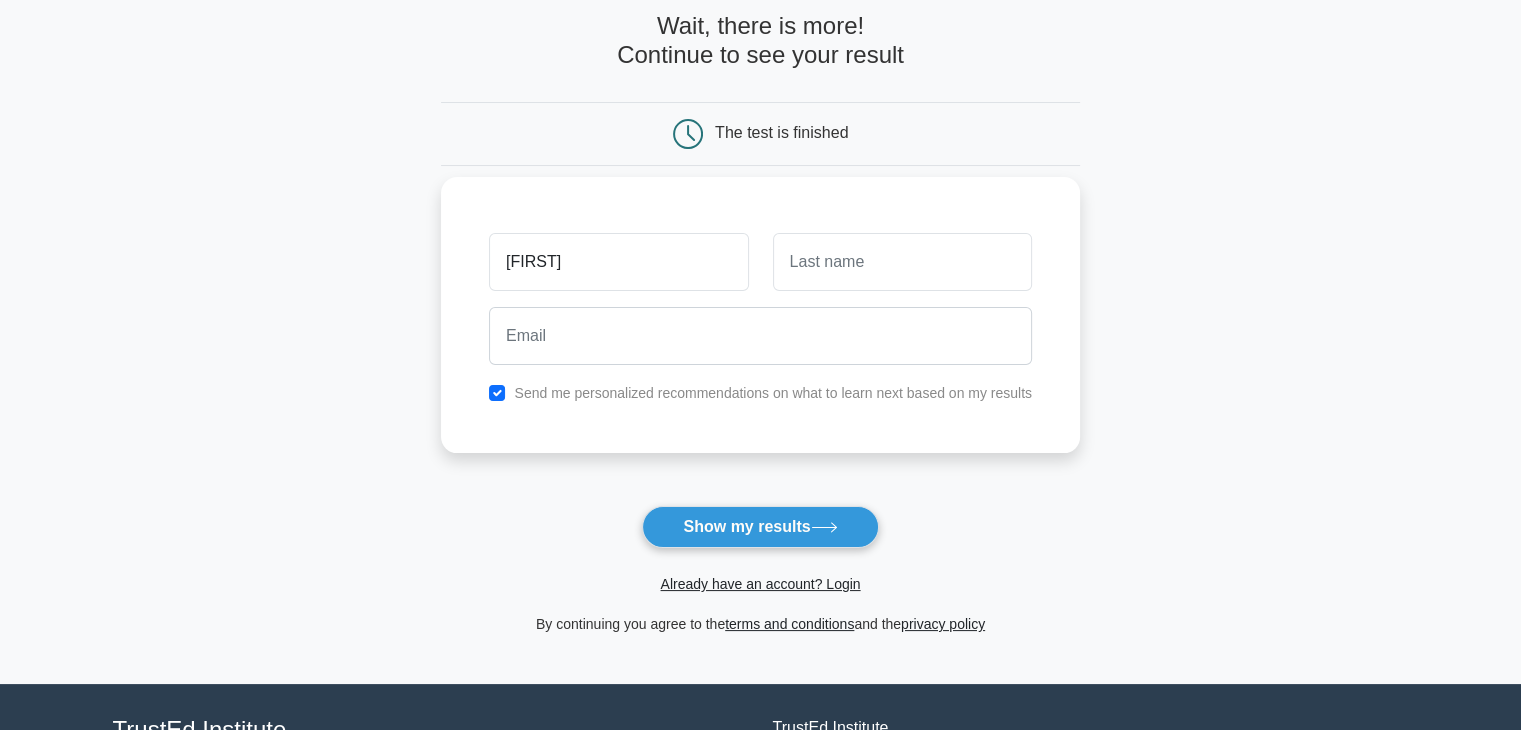 click at bounding box center (902, 262) 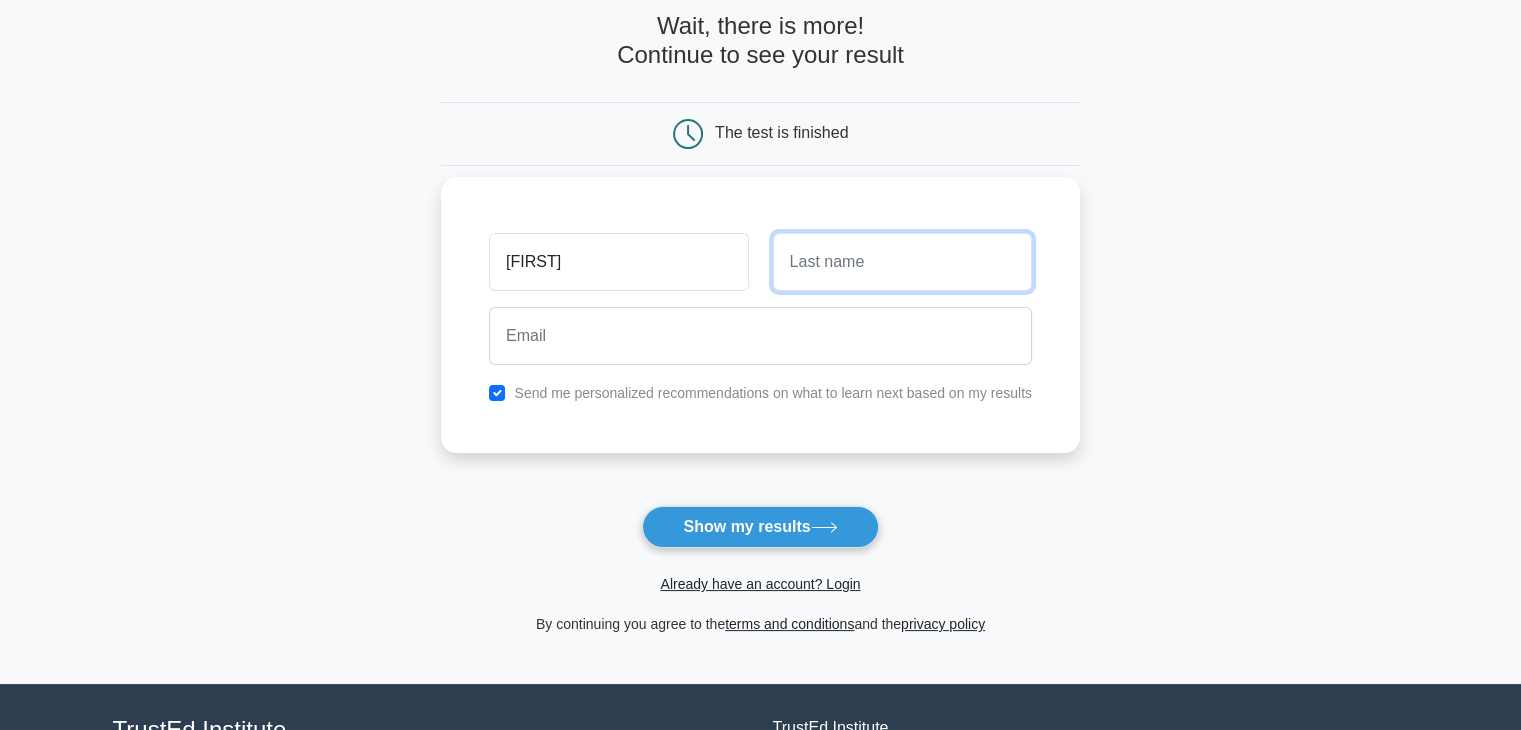 click at bounding box center (902, 262) 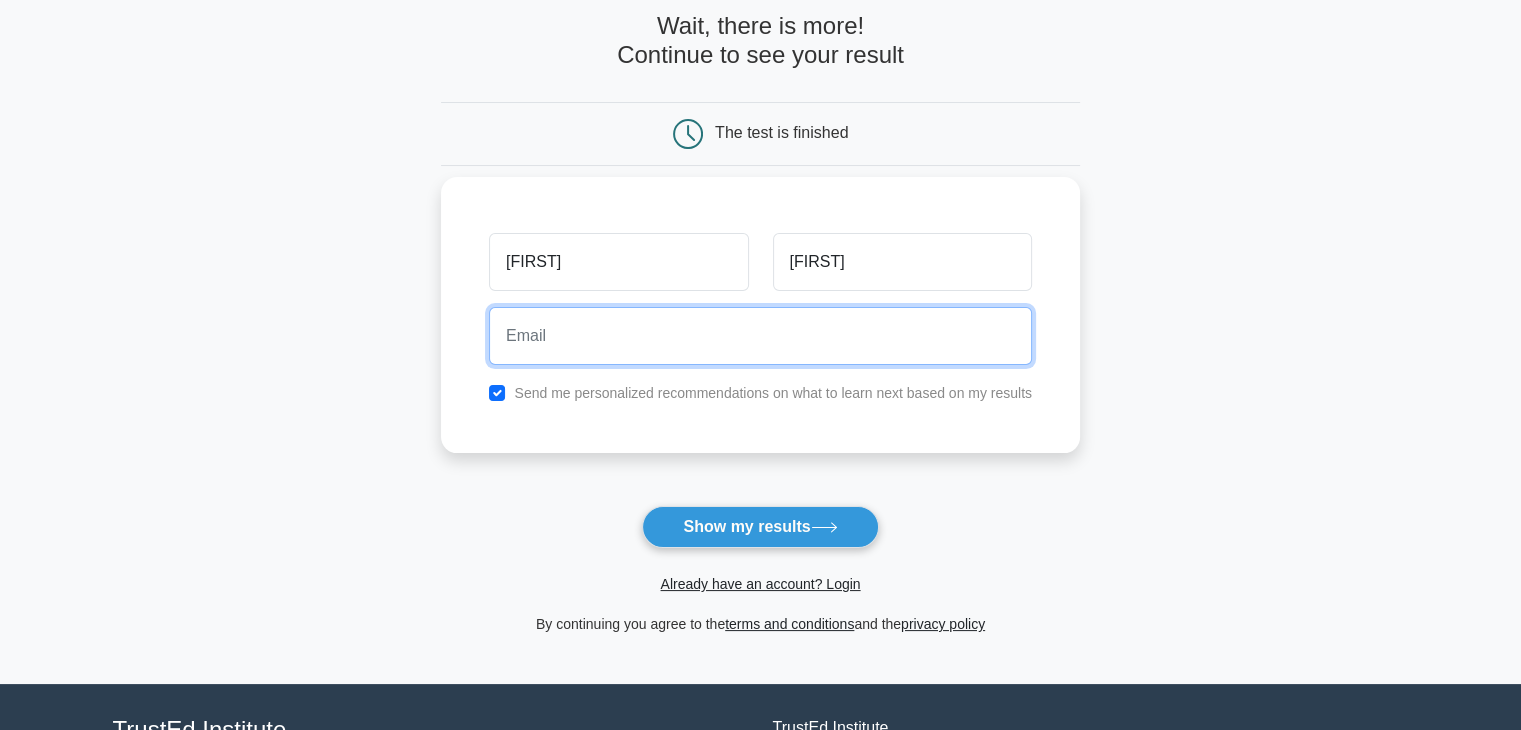 click at bounding box center [760, 336] 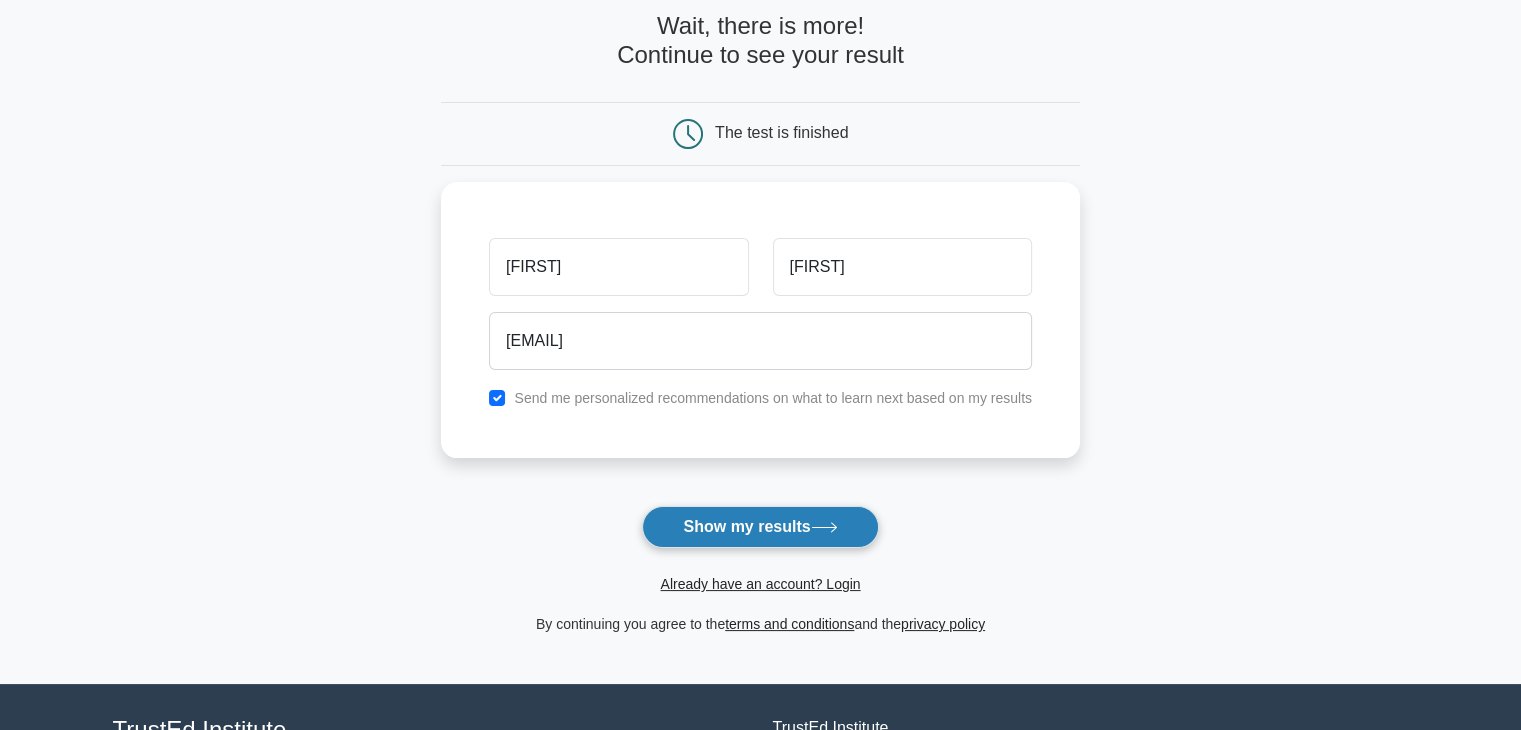 click on "Show my results" at bounding box center (760, 527) 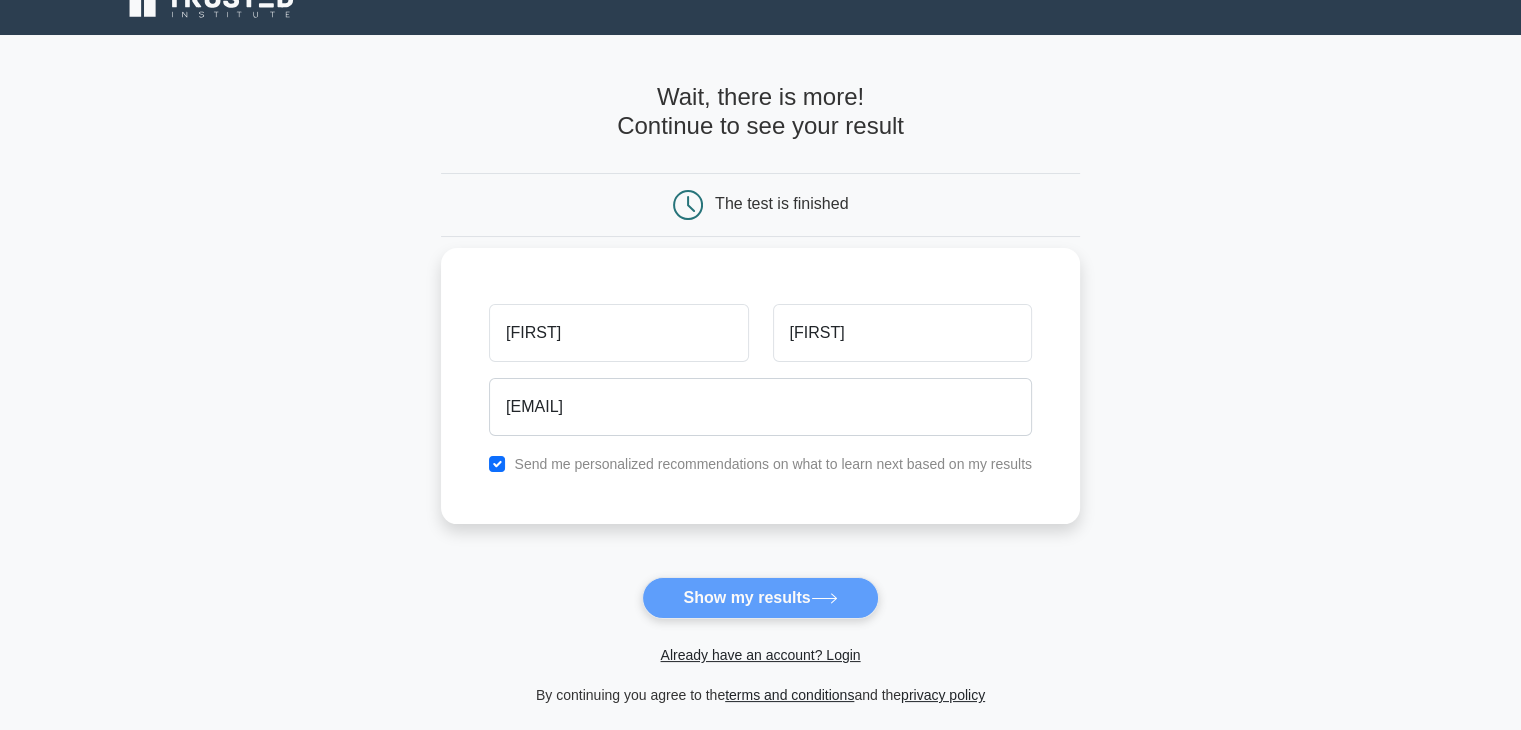 scroll, scrollTop: 0, scrollLeft: 0, axis: both 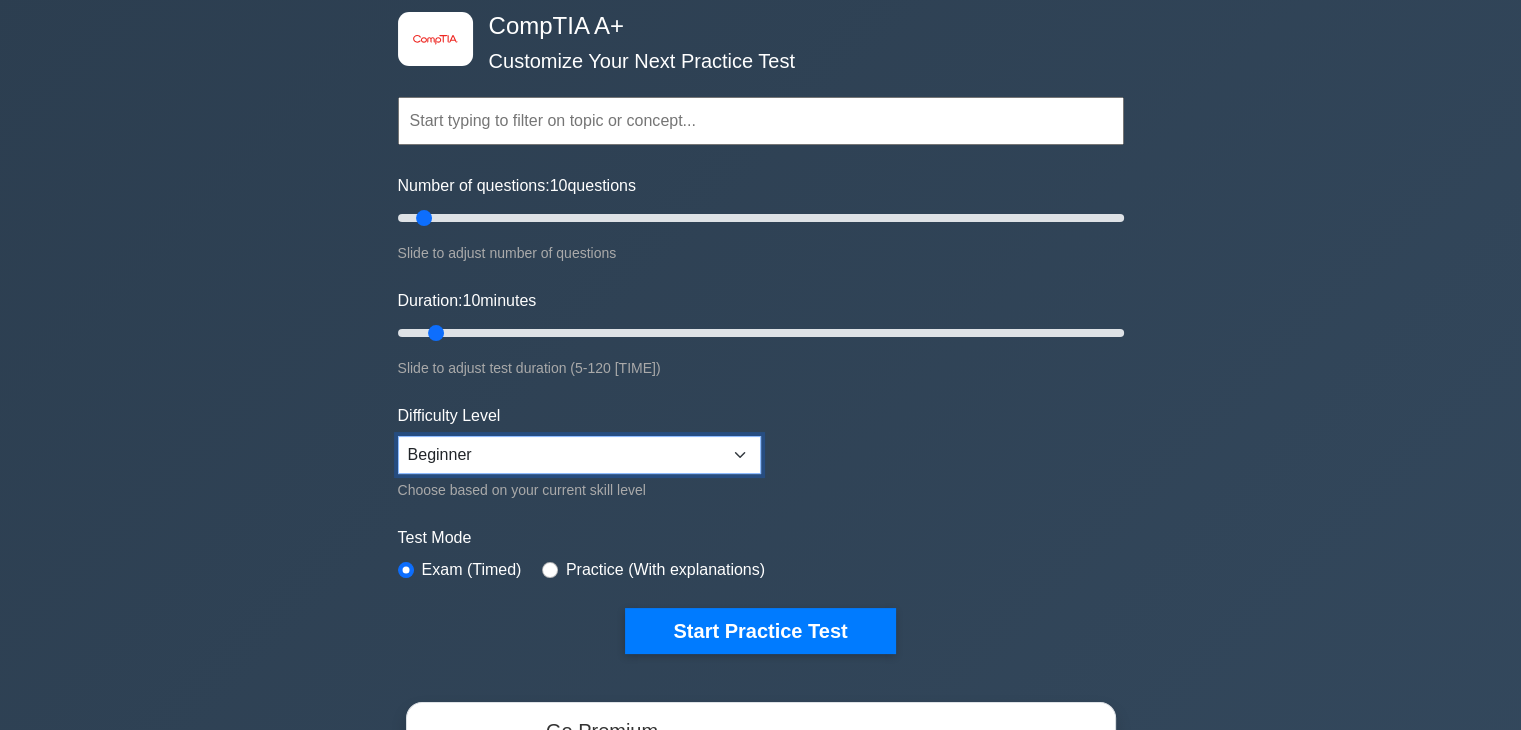 click on "Beginner
Intermediate
Expert" at bounding box center [579, 455] 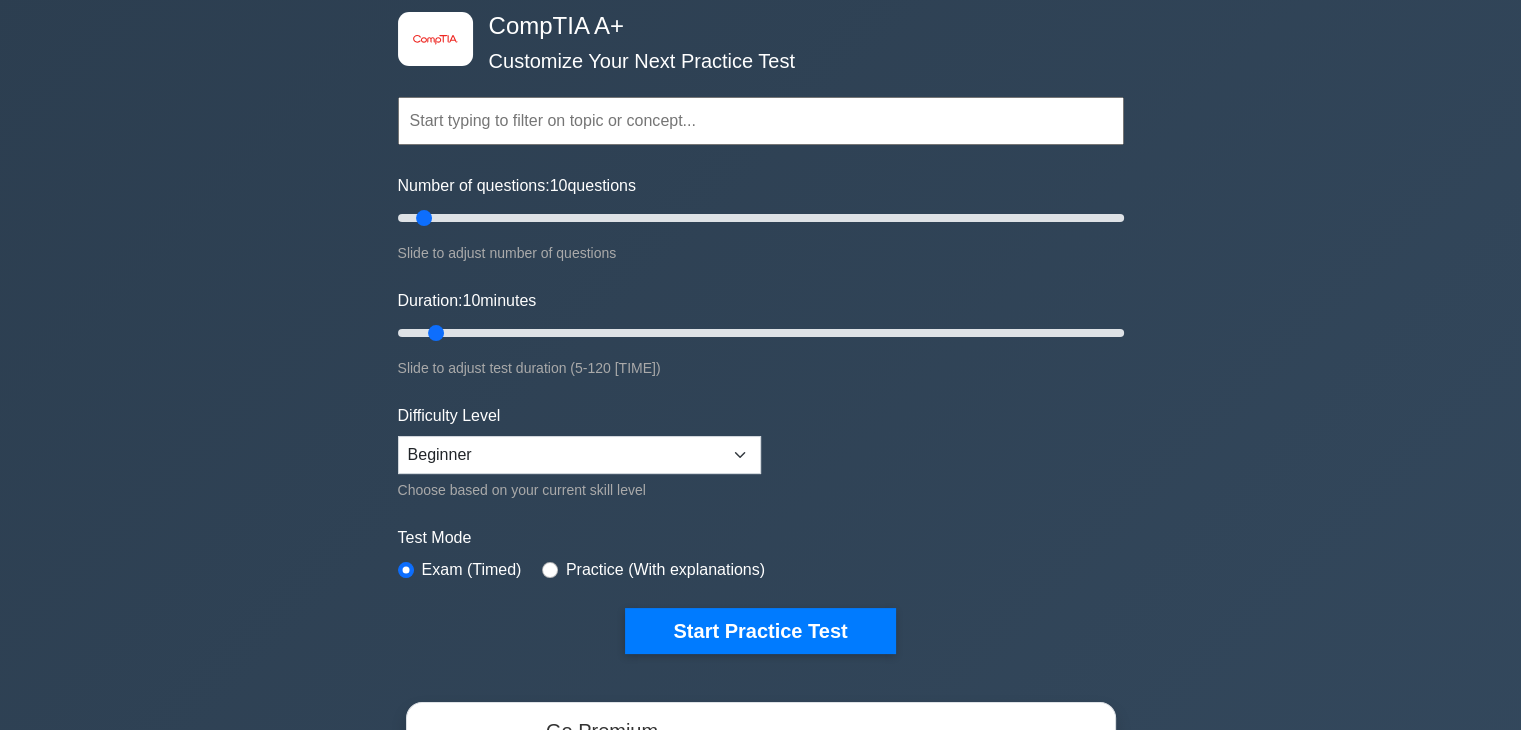 drag, startPoint x: 249, startPoint y: 413, endPoint x: 215, endPoint y: 333, distance: 86.925255 